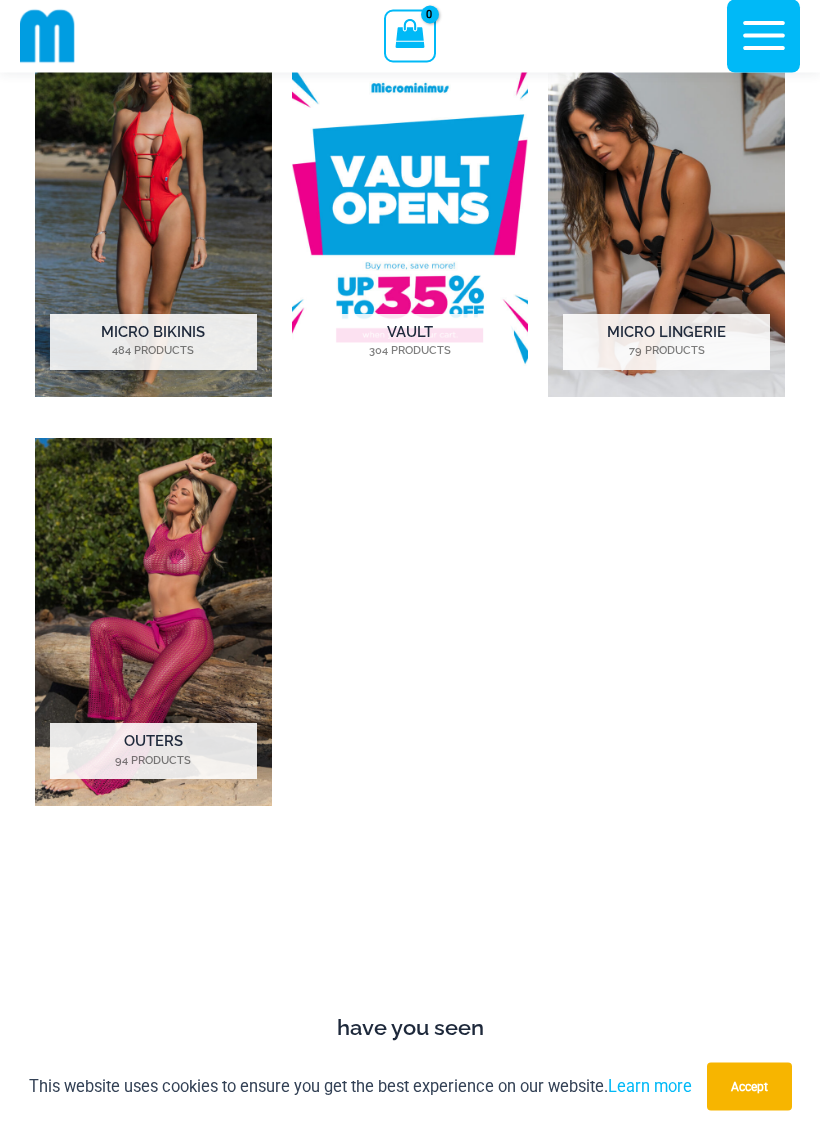 scroll, scrollTop: 745, scrollLeft: 0, axis: vertical 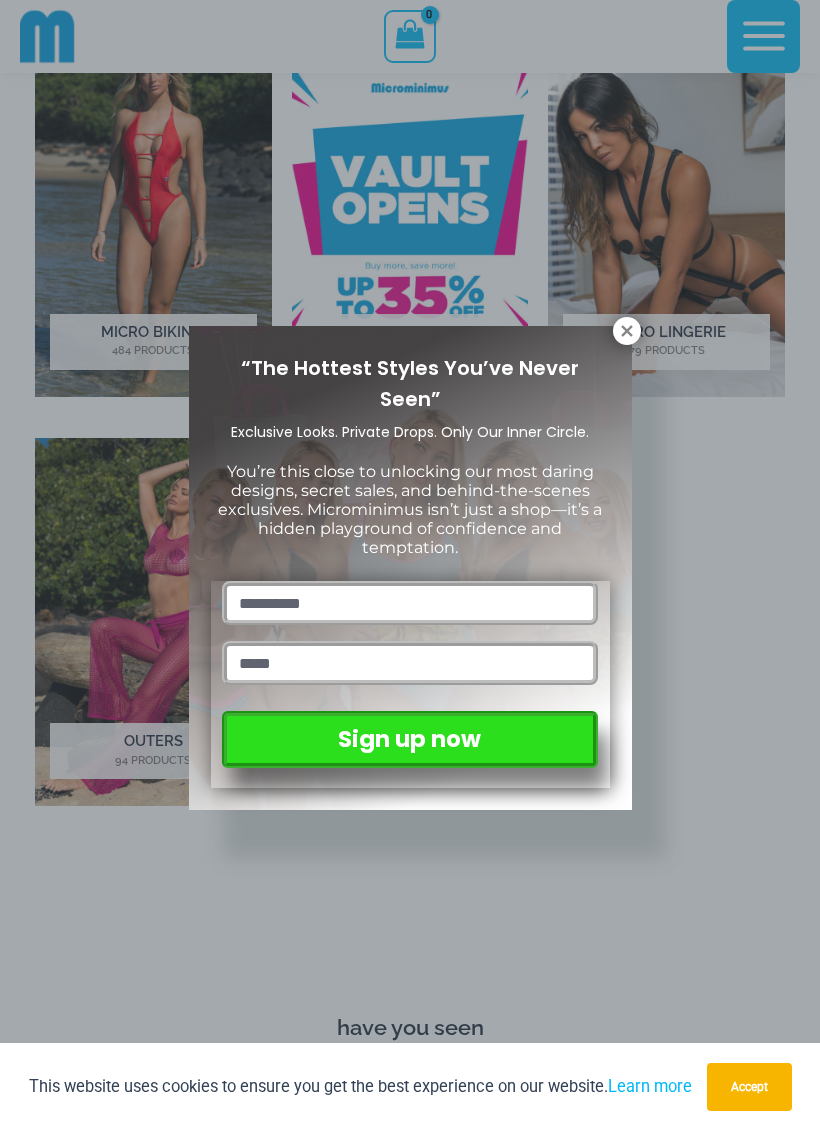 click 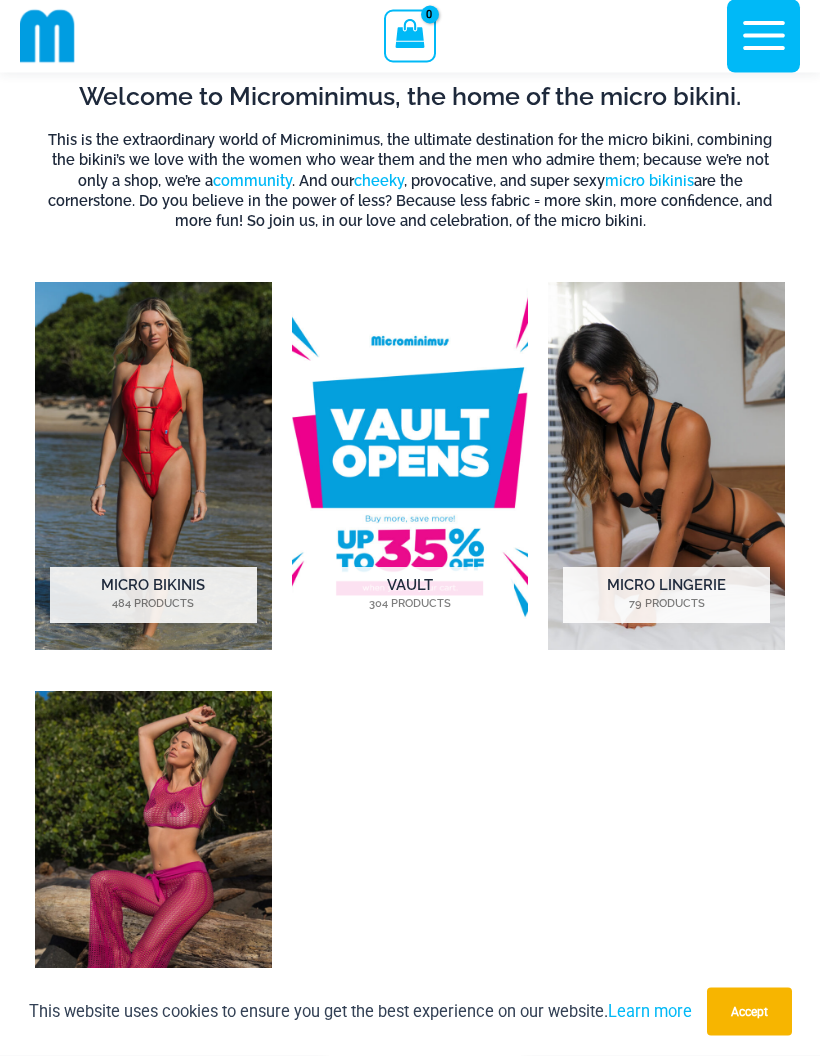 scroll, scrollTop: 492, scrollLeft: 0, axis: vertical 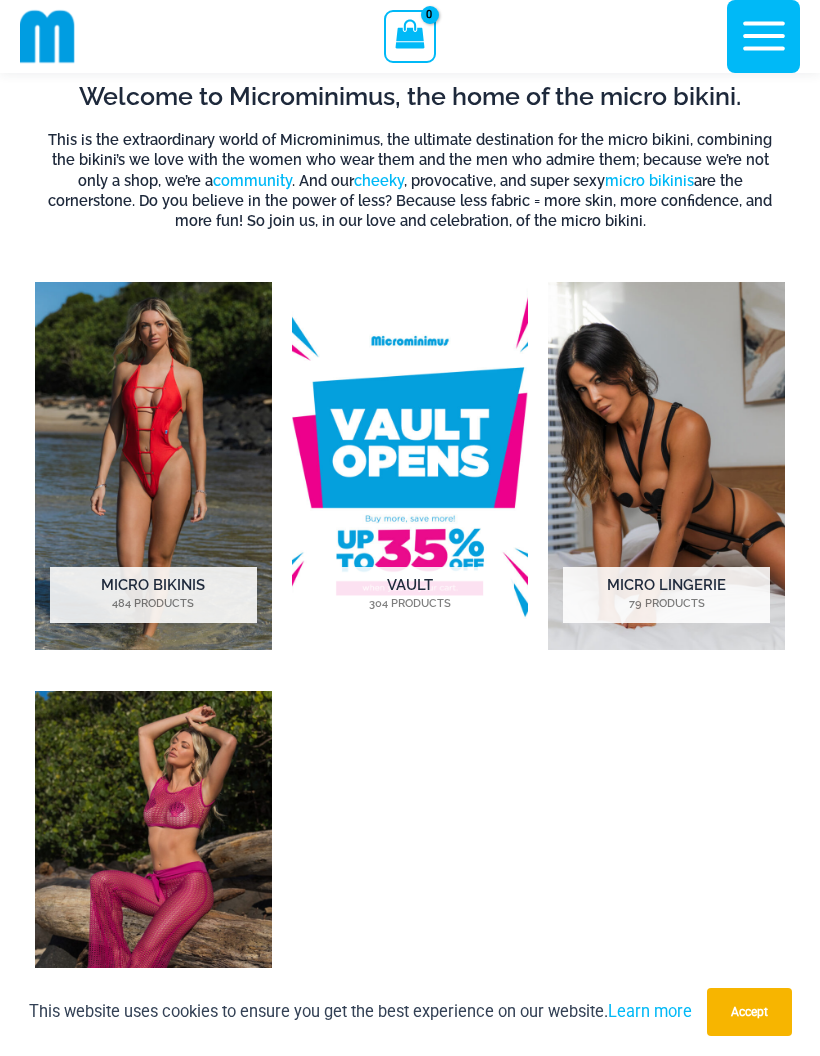 click on "Micro Lingerie 79 Products" at bounding box center (666, 595) 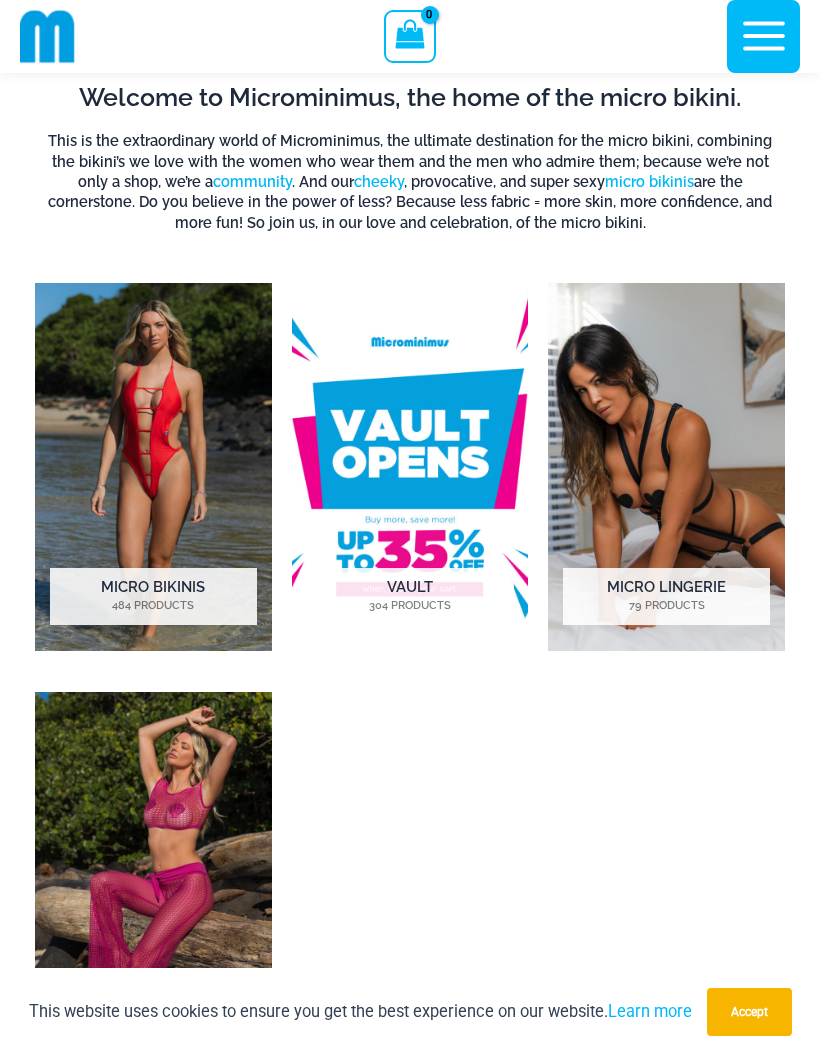 click on "Micro Bikinis 484 Products" at bounding box center [153, 596] 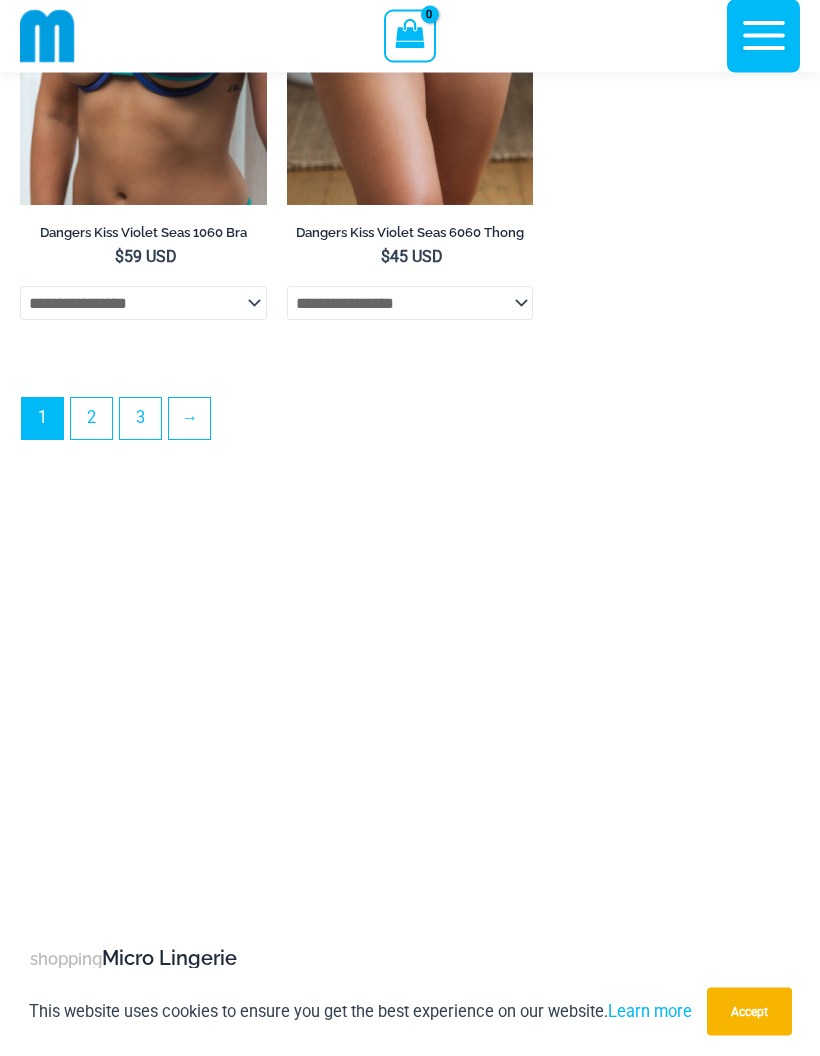 scroll, scrollTop: 5980, scrollLeft: 0, axis: vertical 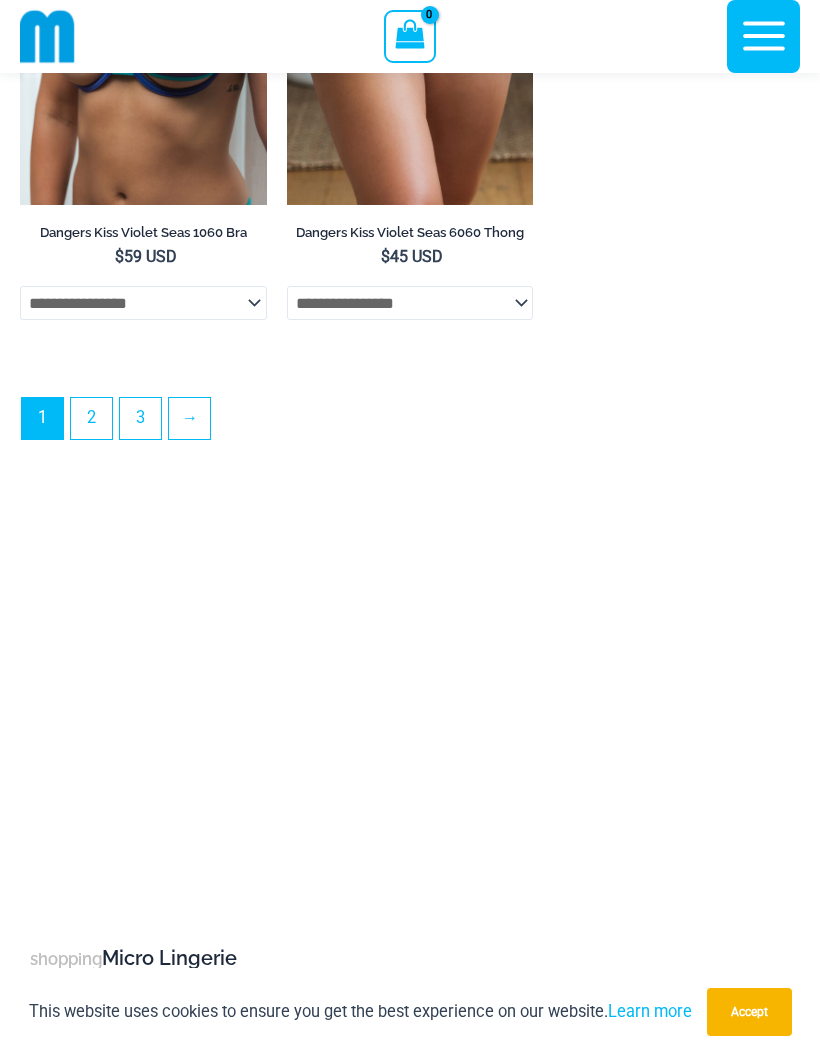 click on "2" at bounding box center [91, 418] 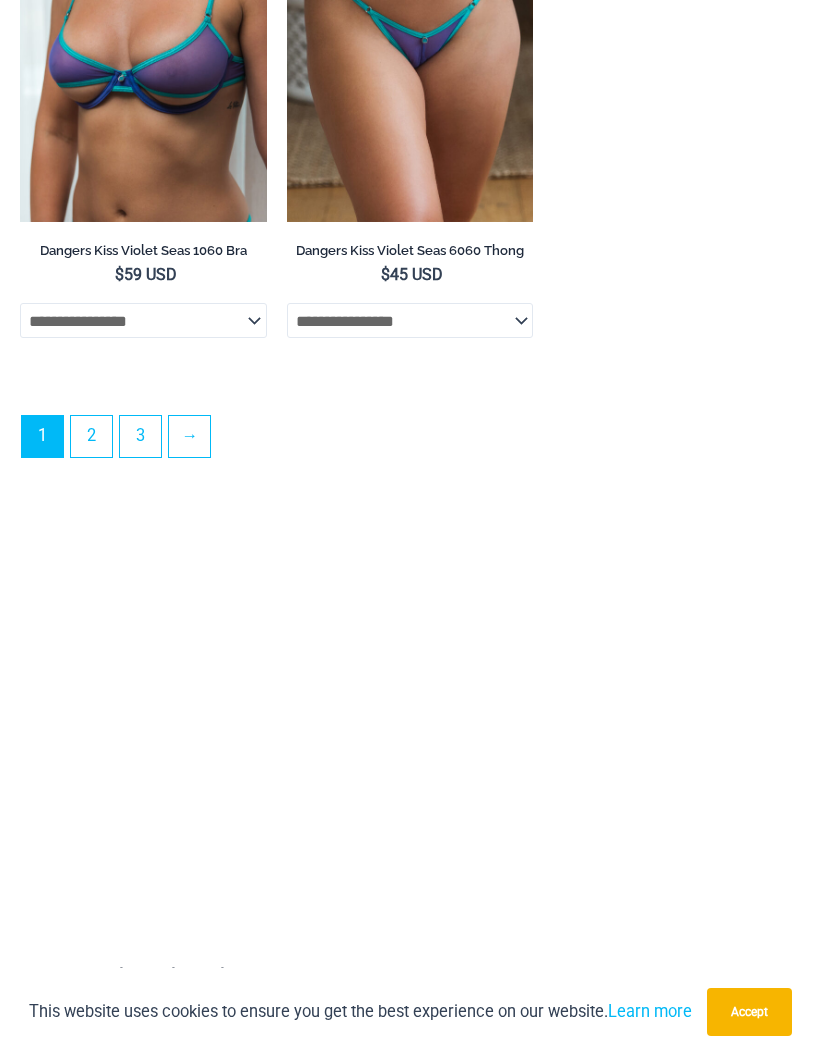 scroll, scrollTop: 6060, scrollLeft: 0, axis: vertical 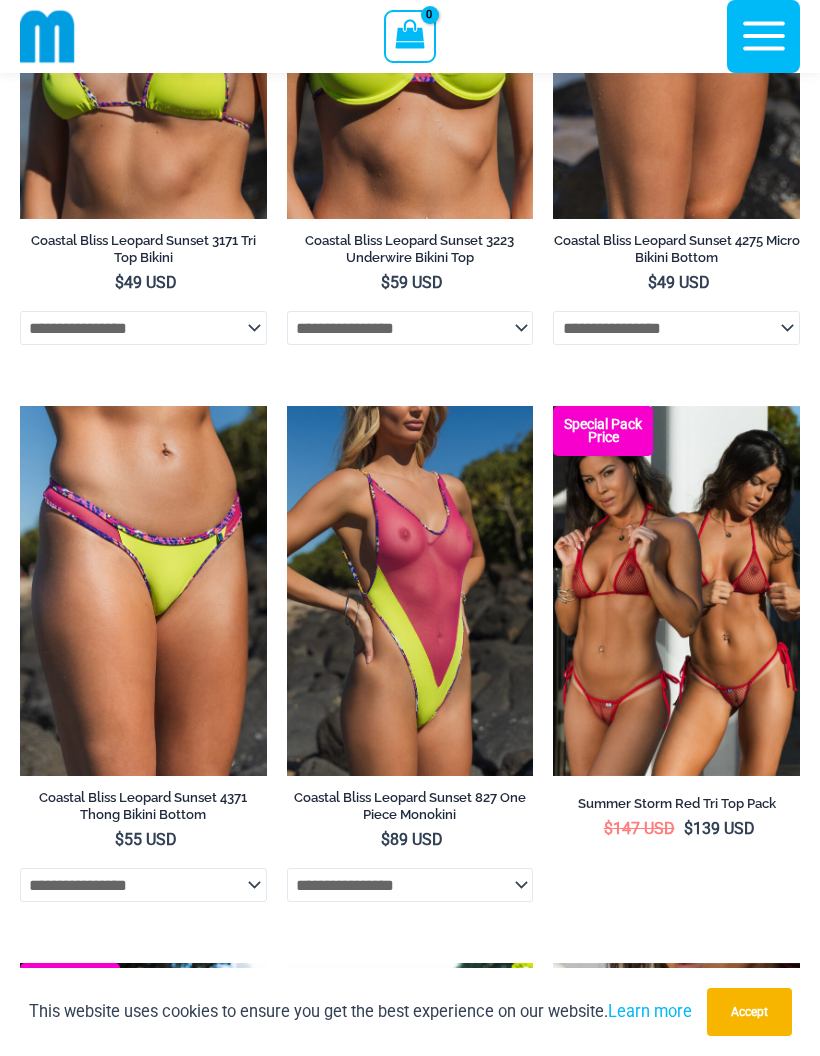 click at bounding box center (287, 406) 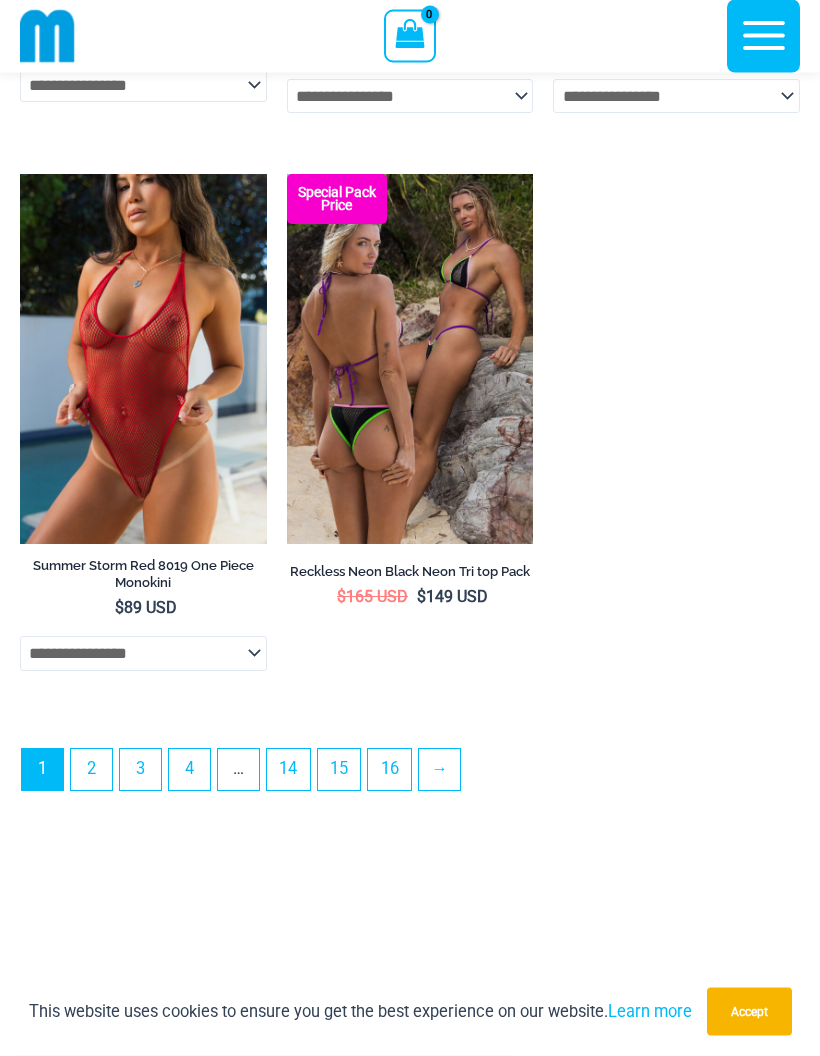 scroll, scrollTop: 6016, scrollLeft: 0, axis: vertical 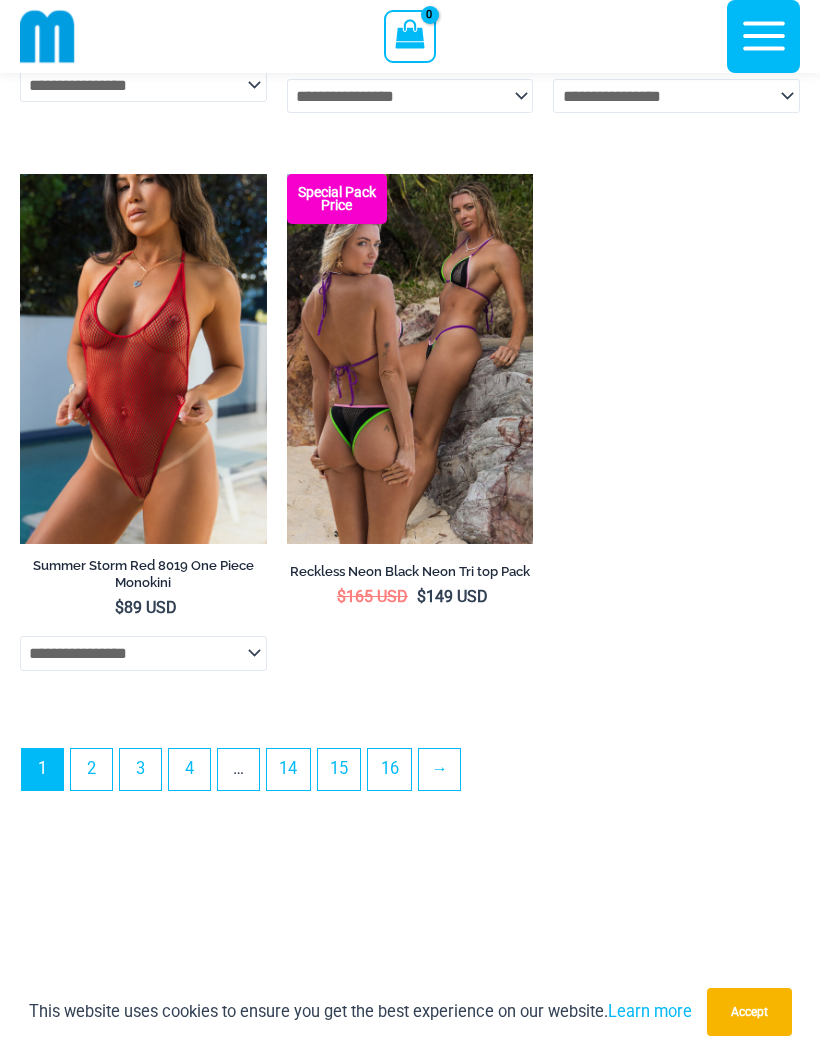 click on "2" at bounding box center [91, 769] 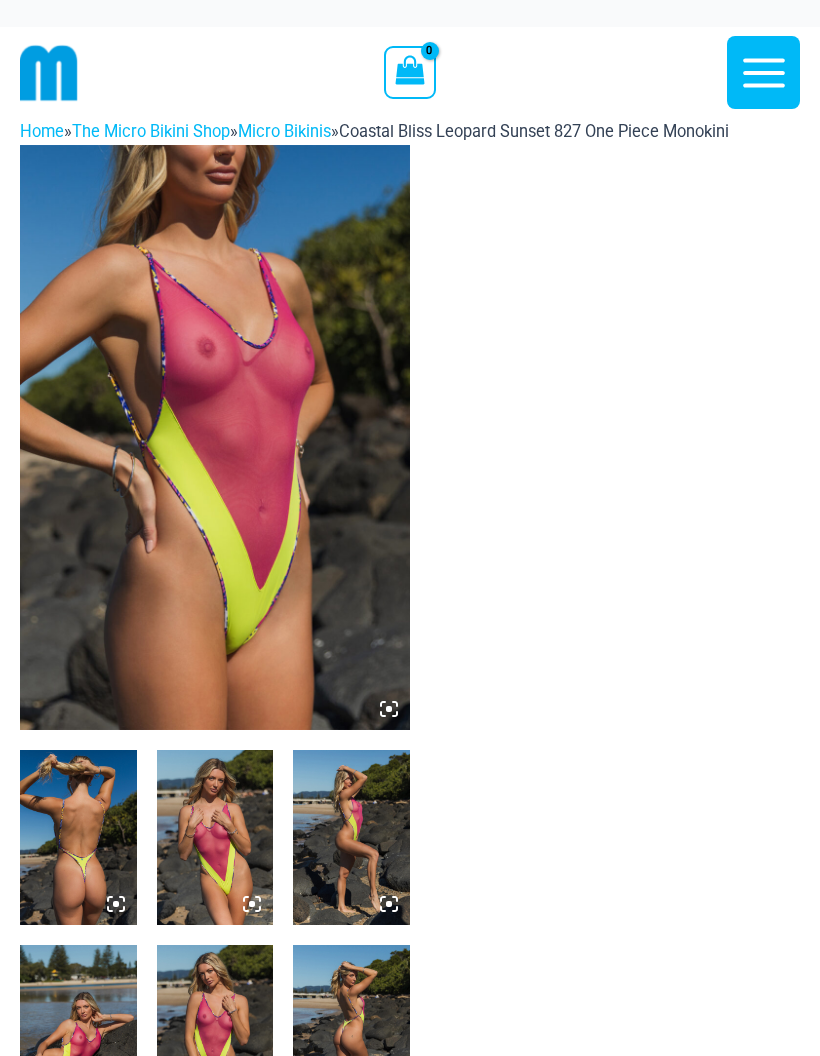 scroll, scrollTop: 0, scrollLeft: 0, axis: both 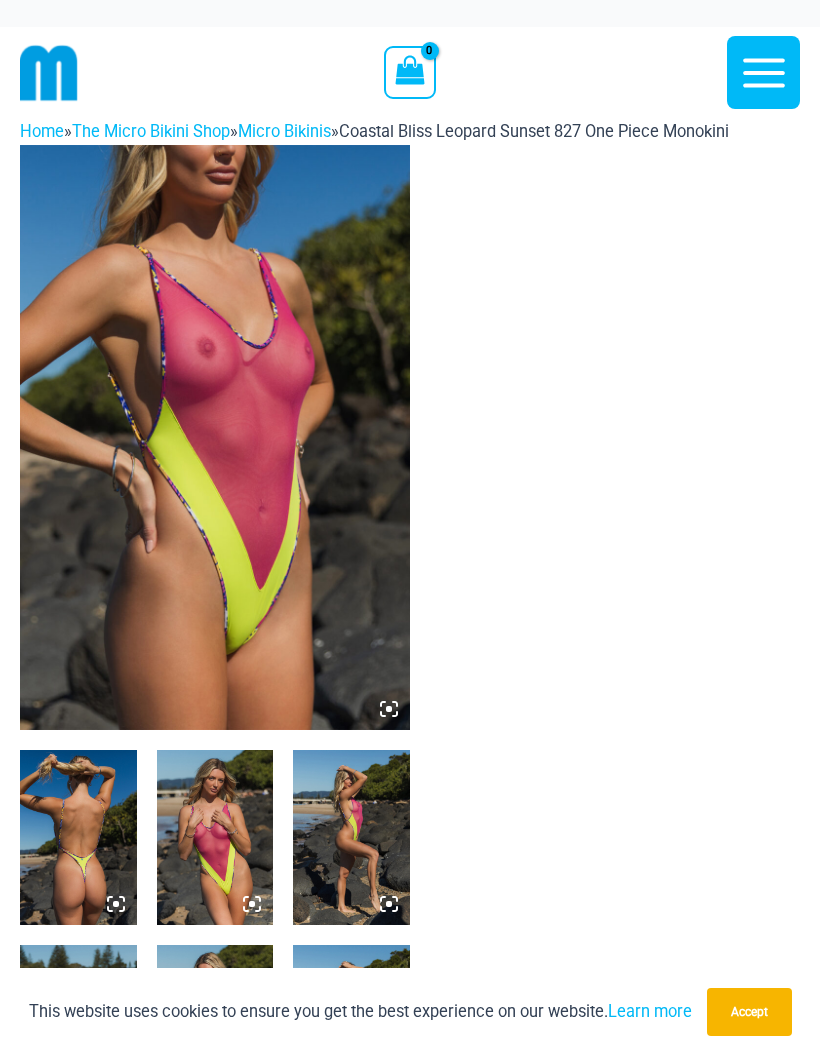 click at bounding box center [215, 437] 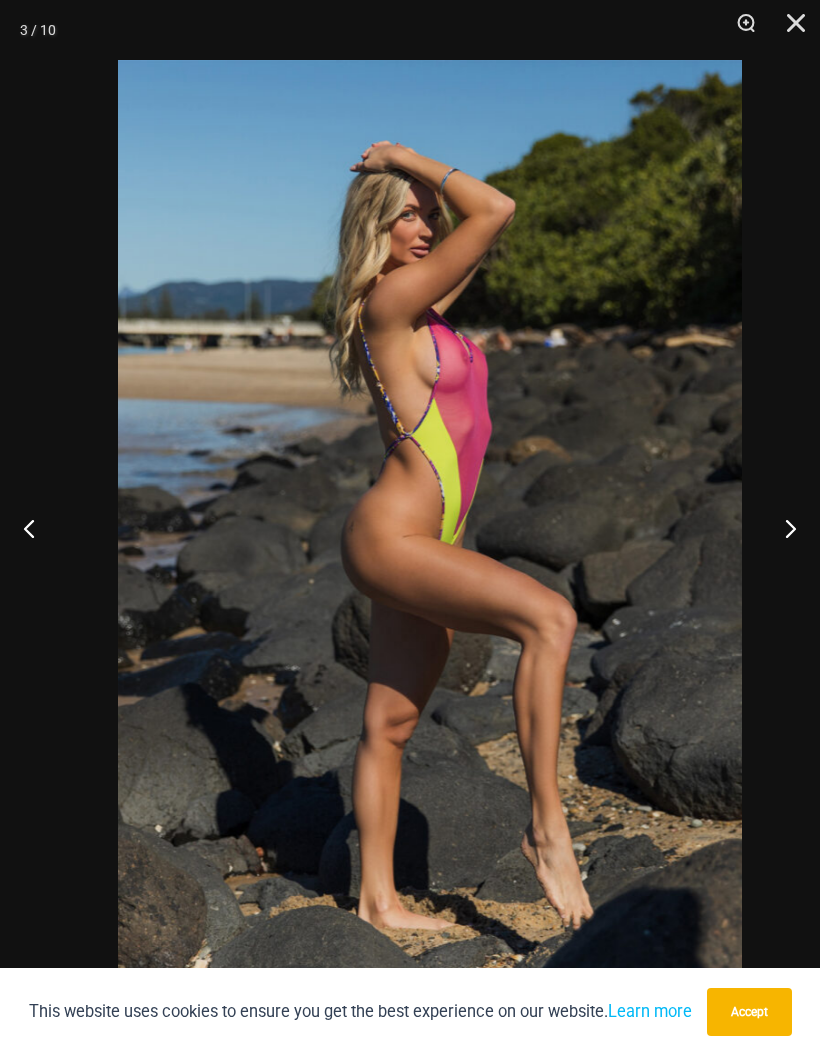 click at bounding box center (430, 528) 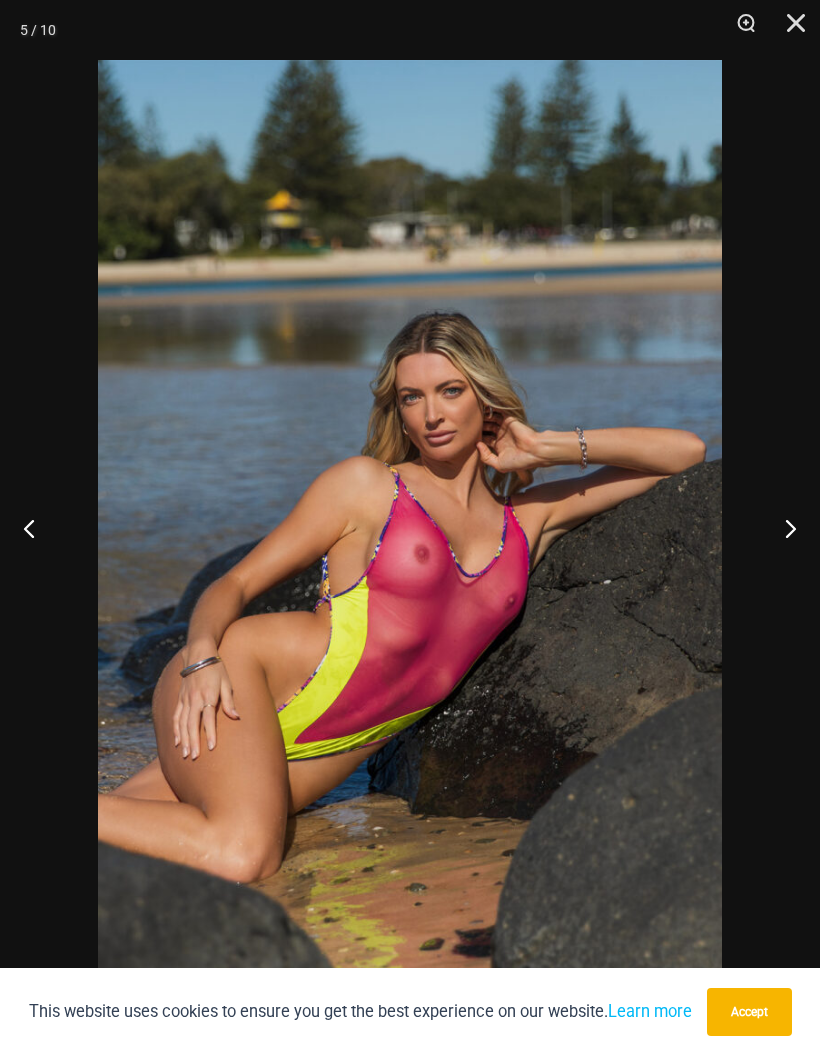 click at bounding box center (410, 528) 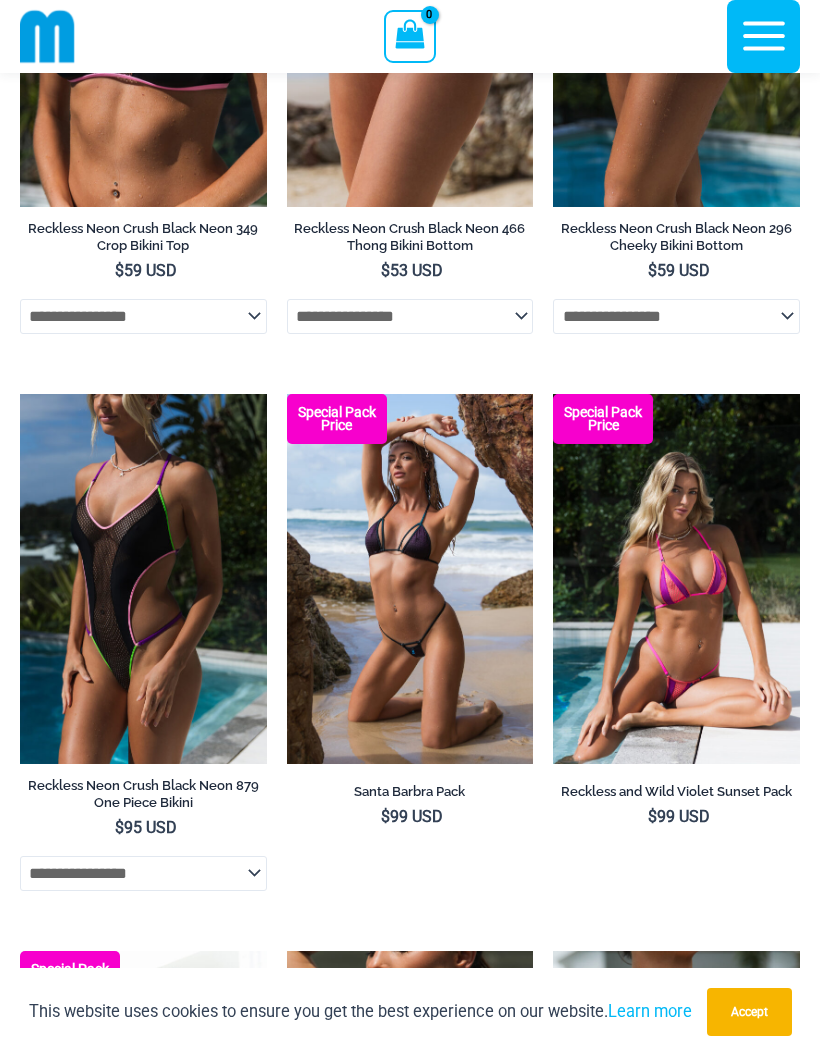 scroll, scrollTop: 911, scrollLeft: 0, axis: vertical 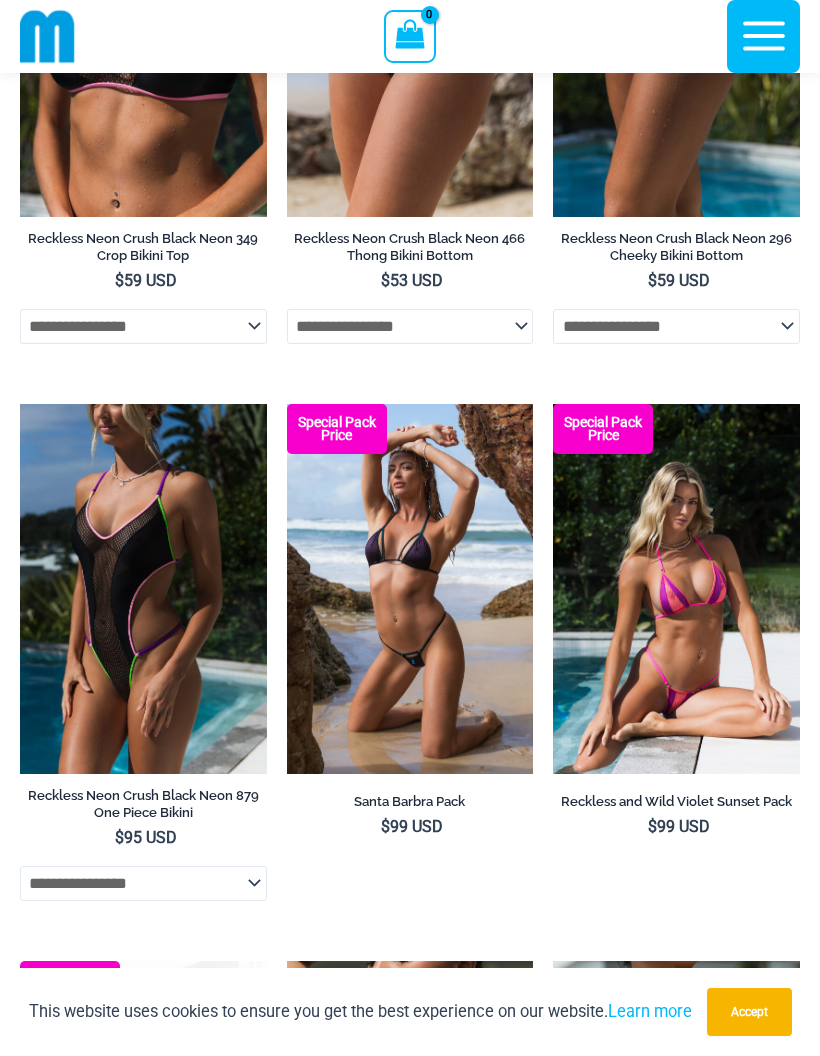 click at bounding box center [553, 404] 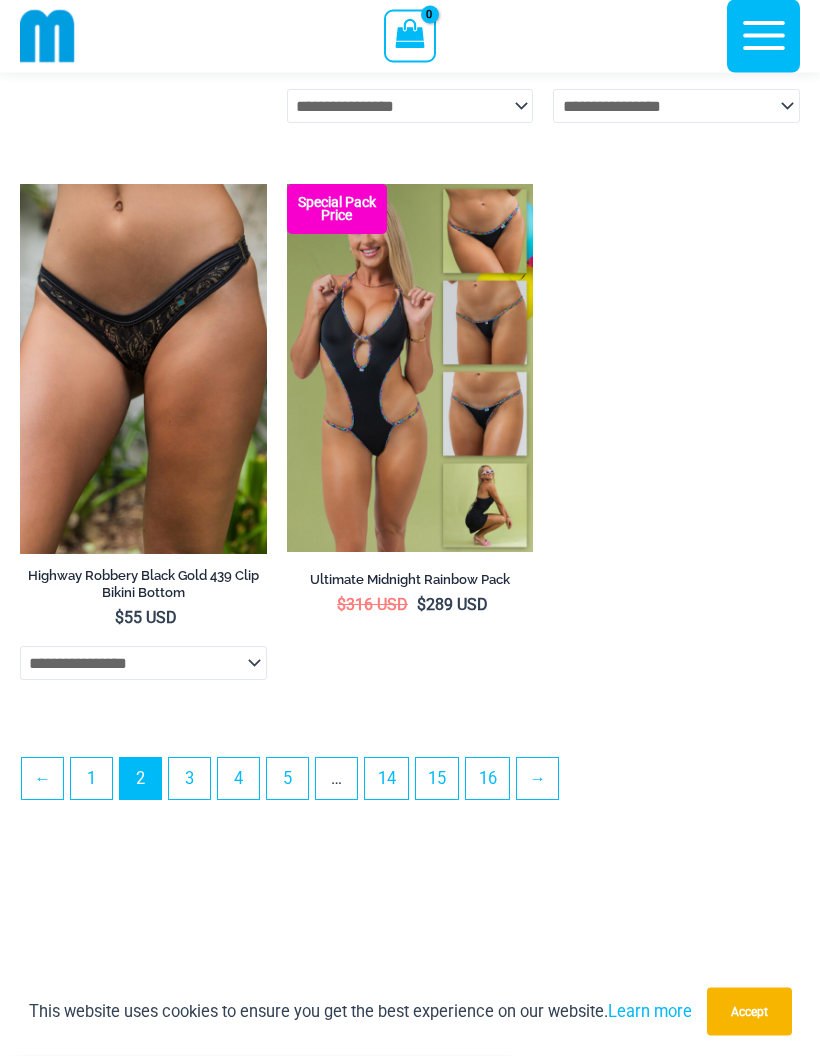 scroll, scrollTop: 5535, scrollLeft: 0, axis: vertical 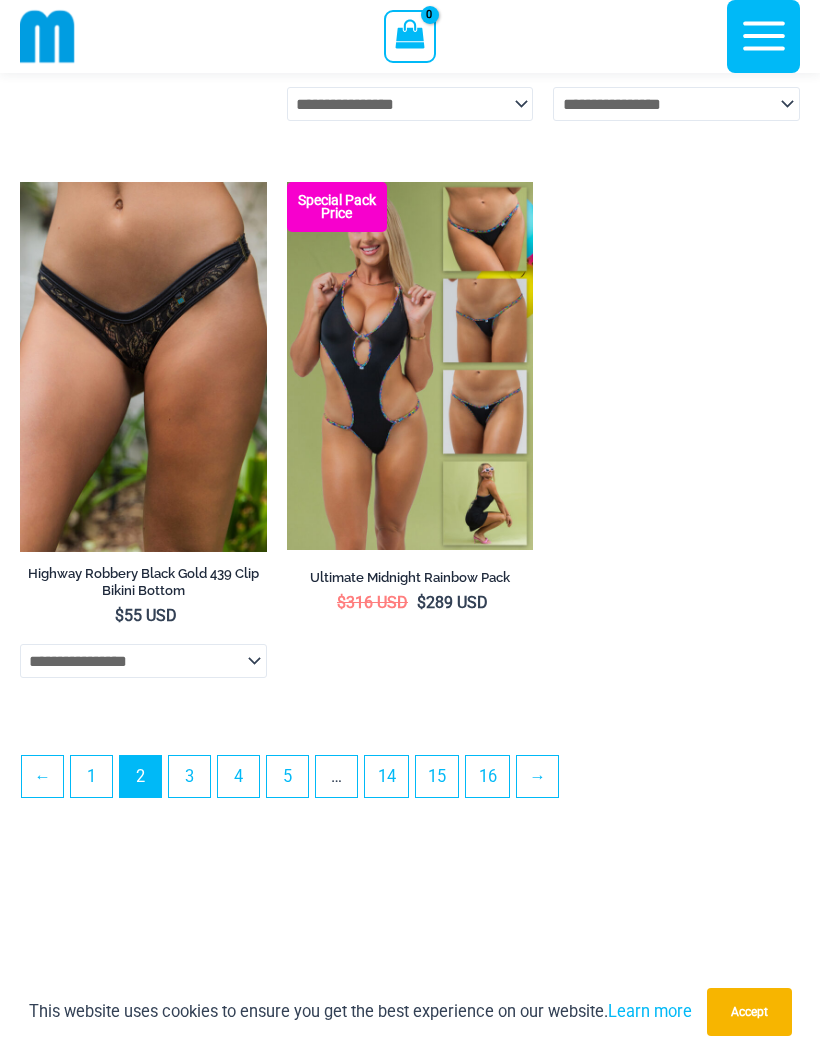 click on "3" at bounding box center [189, 776] 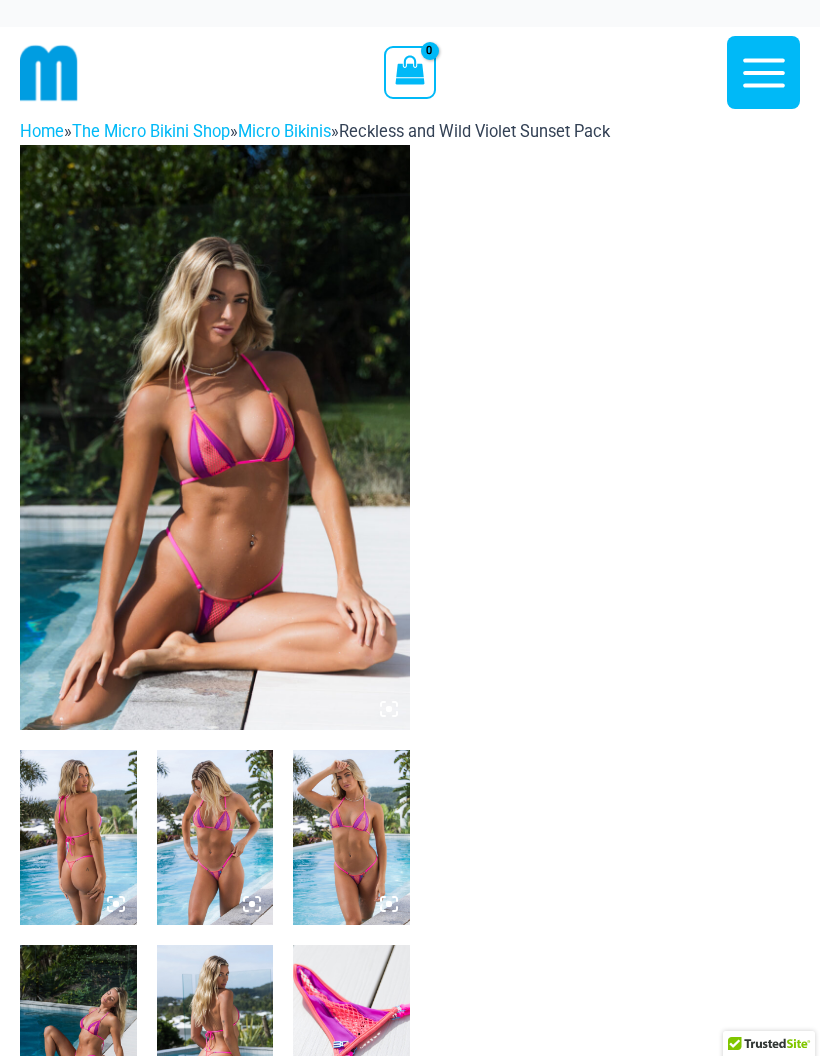 scroll, scrollTop: 0, scrollLeft: 0, axis: both 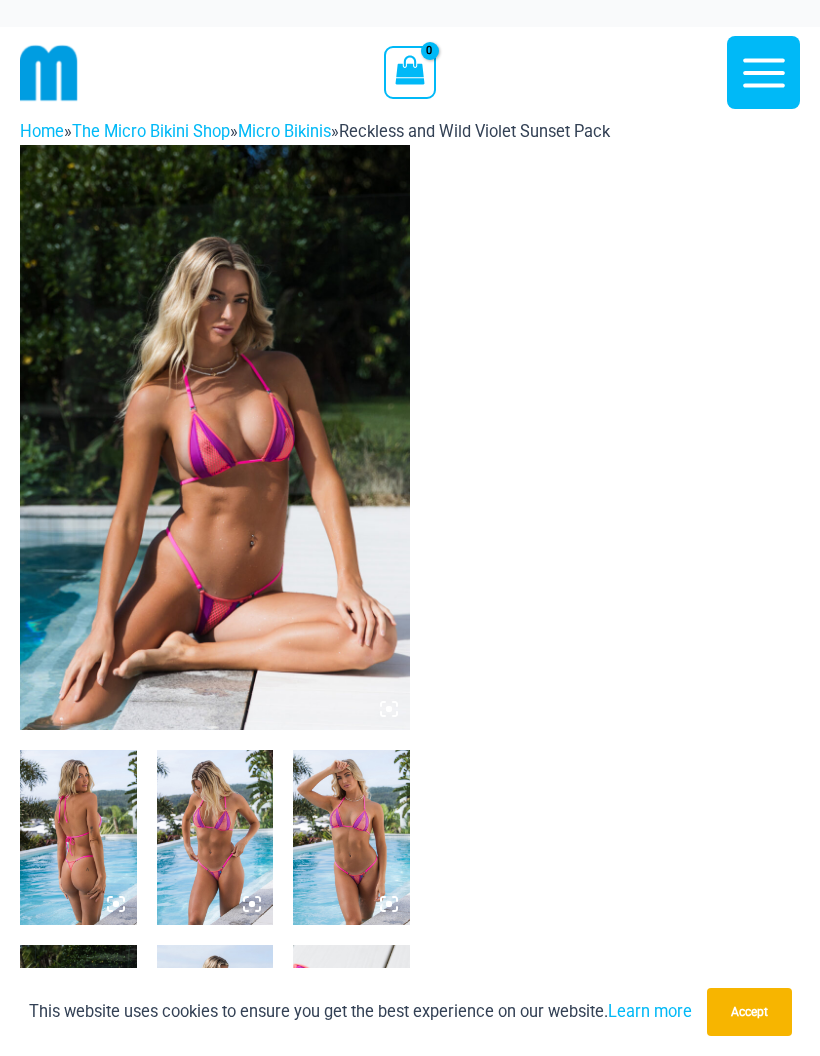 click at bounding box center (215, 437) 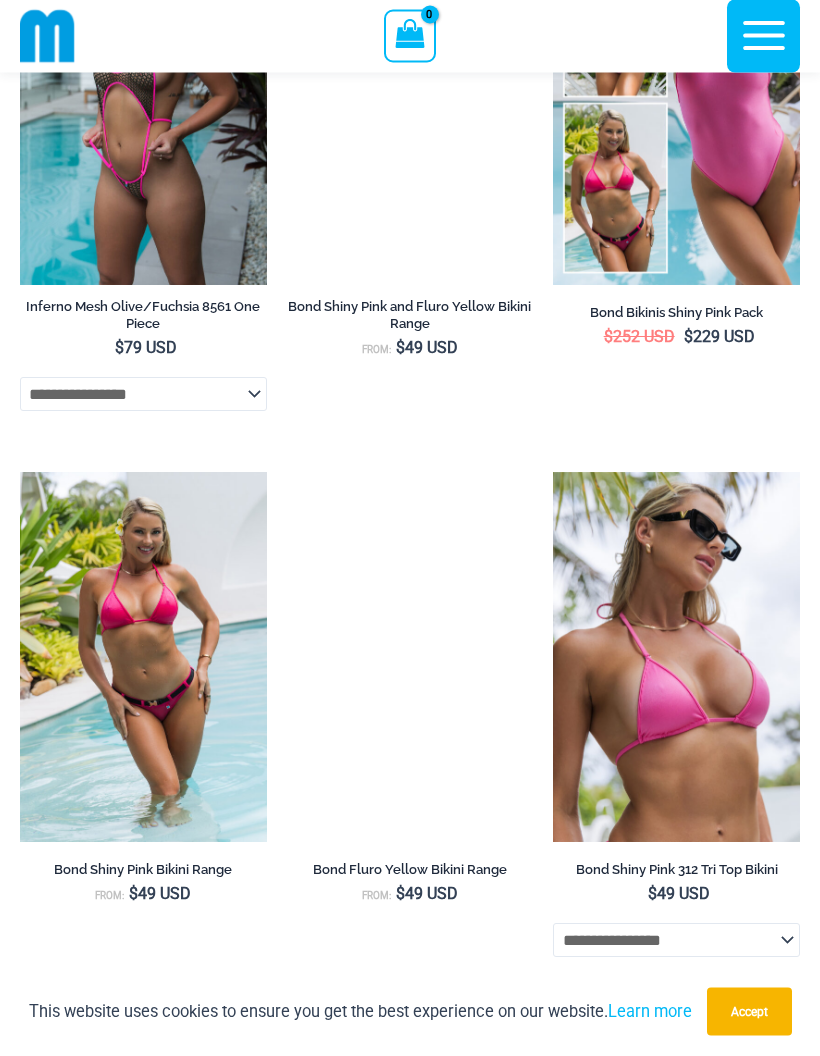 scroll, scrollTop: 3015, scrollLeft: 0, axis: vertical 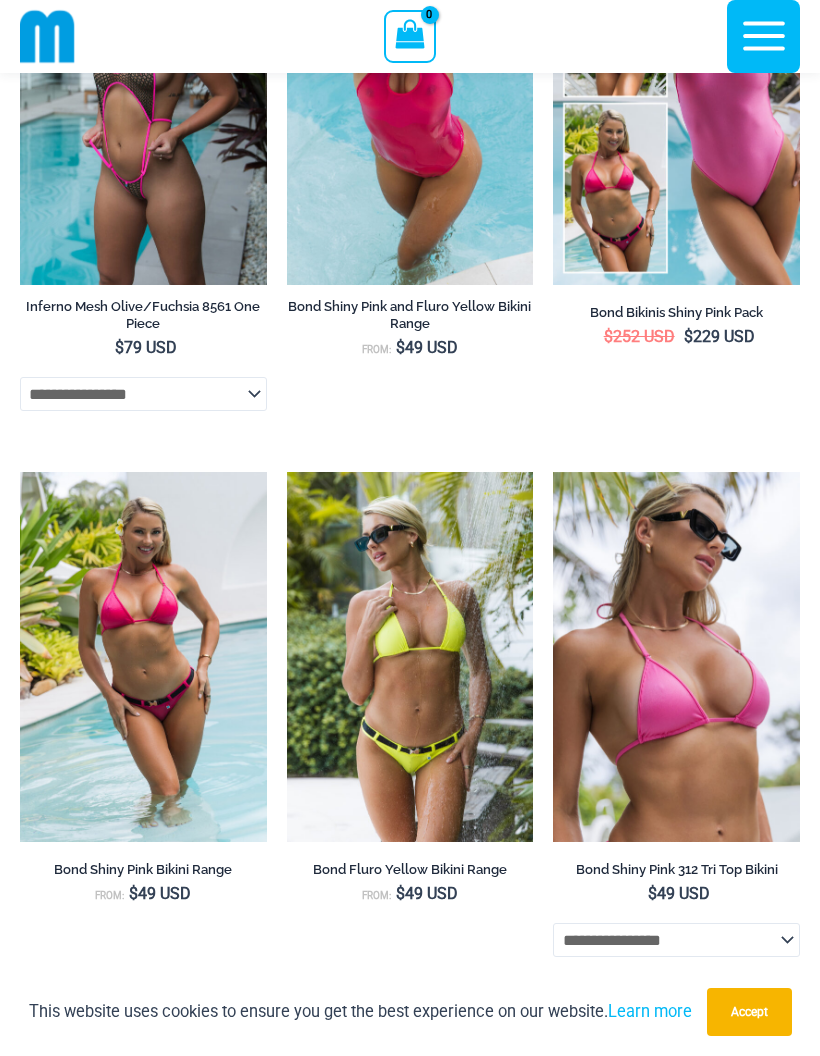 click at bounding box center [287, -85] 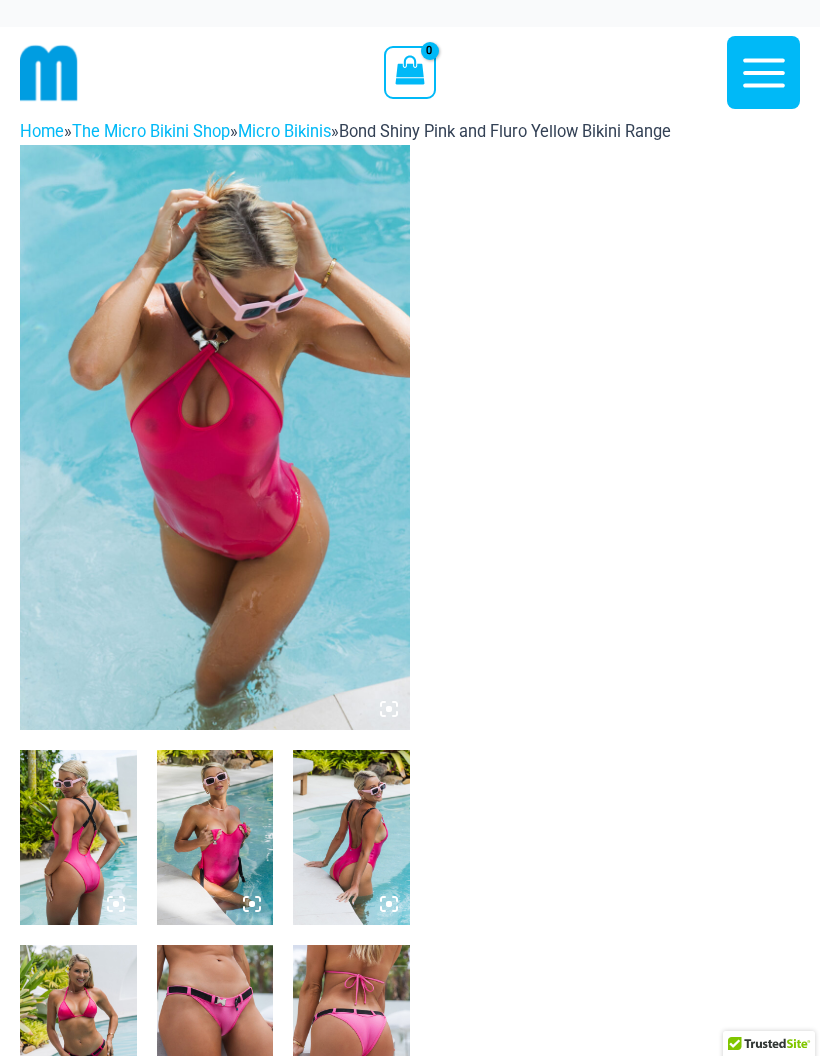 scroll, scrollTop: 0, scrollLeft: 0, axis: both 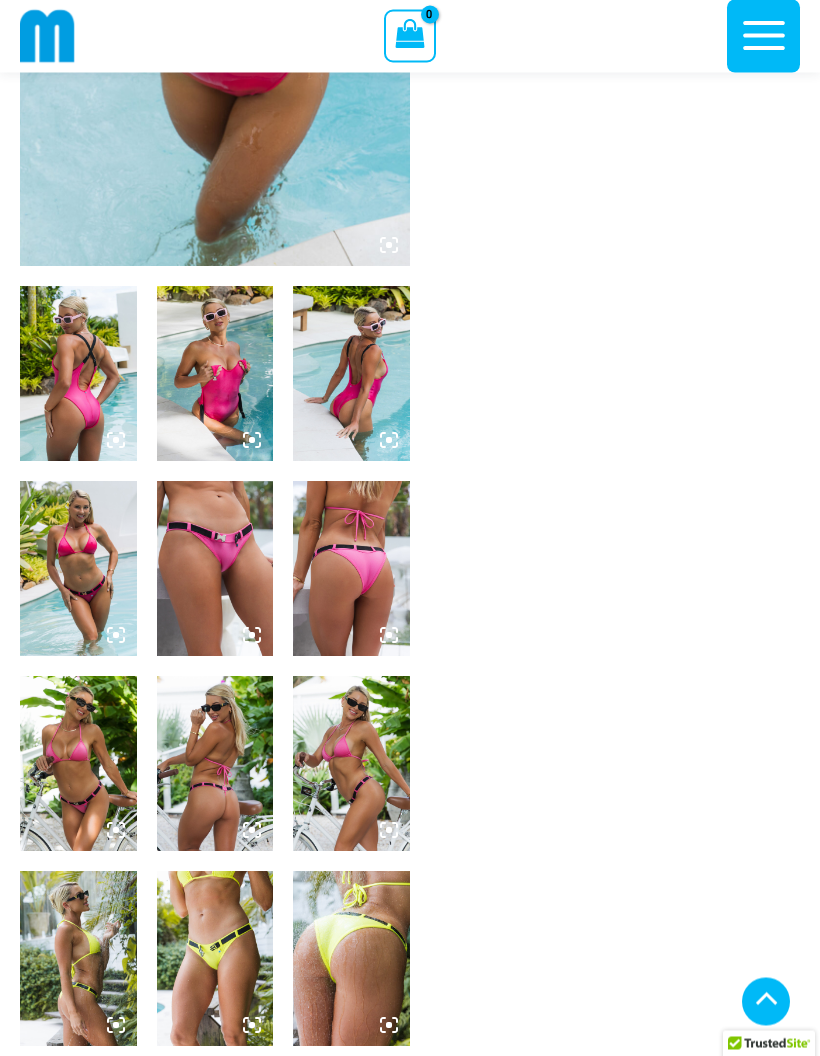 click at bounding box center (215, 374) 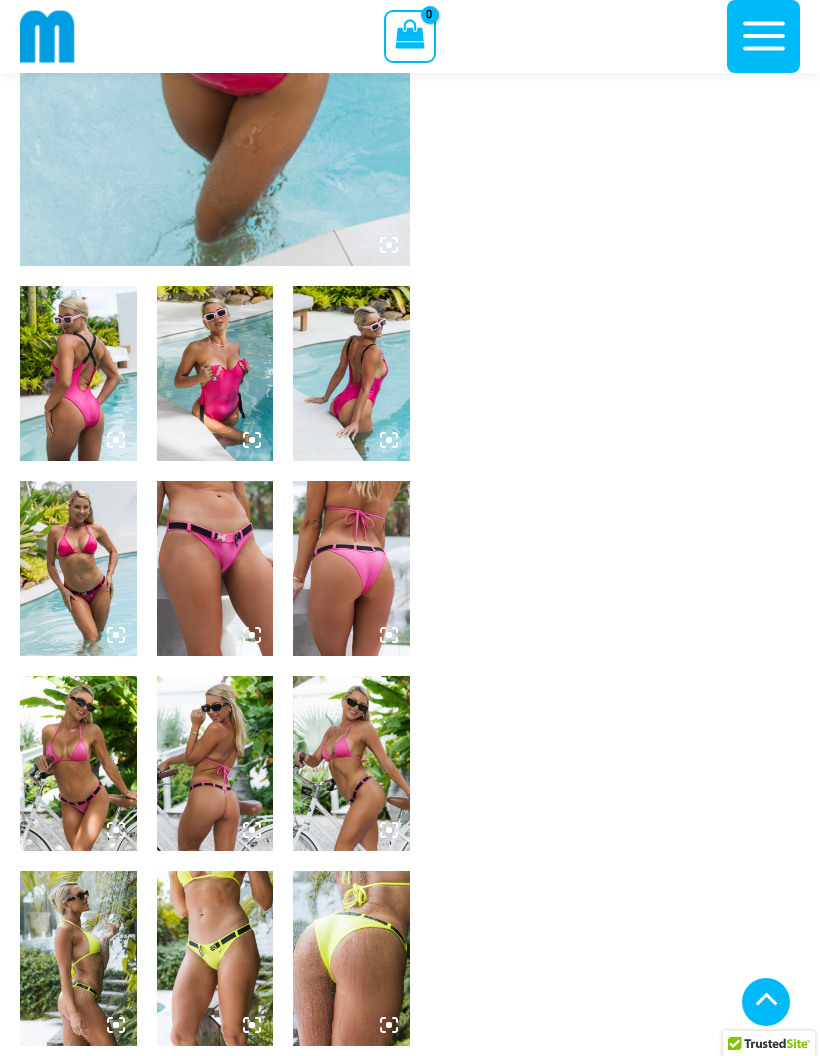 click at bounding box center (215, 373) 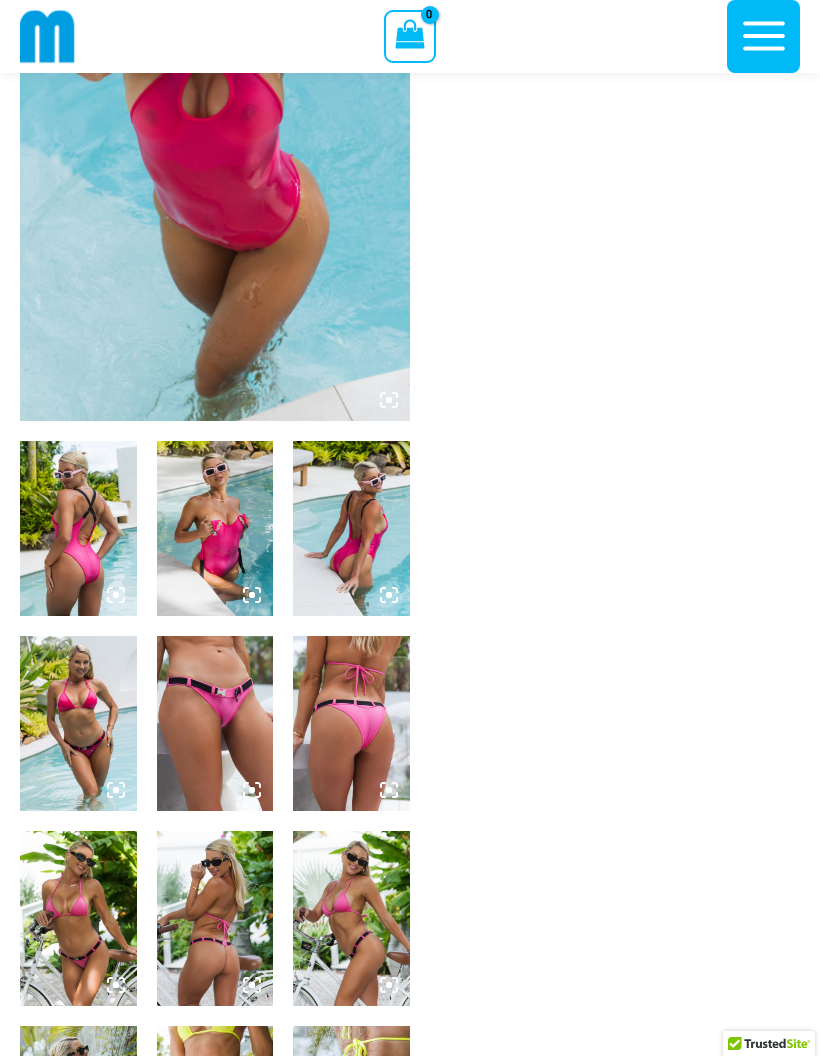 scroll, scrollTop: 208, scrollLeft: 0, axis: vertical 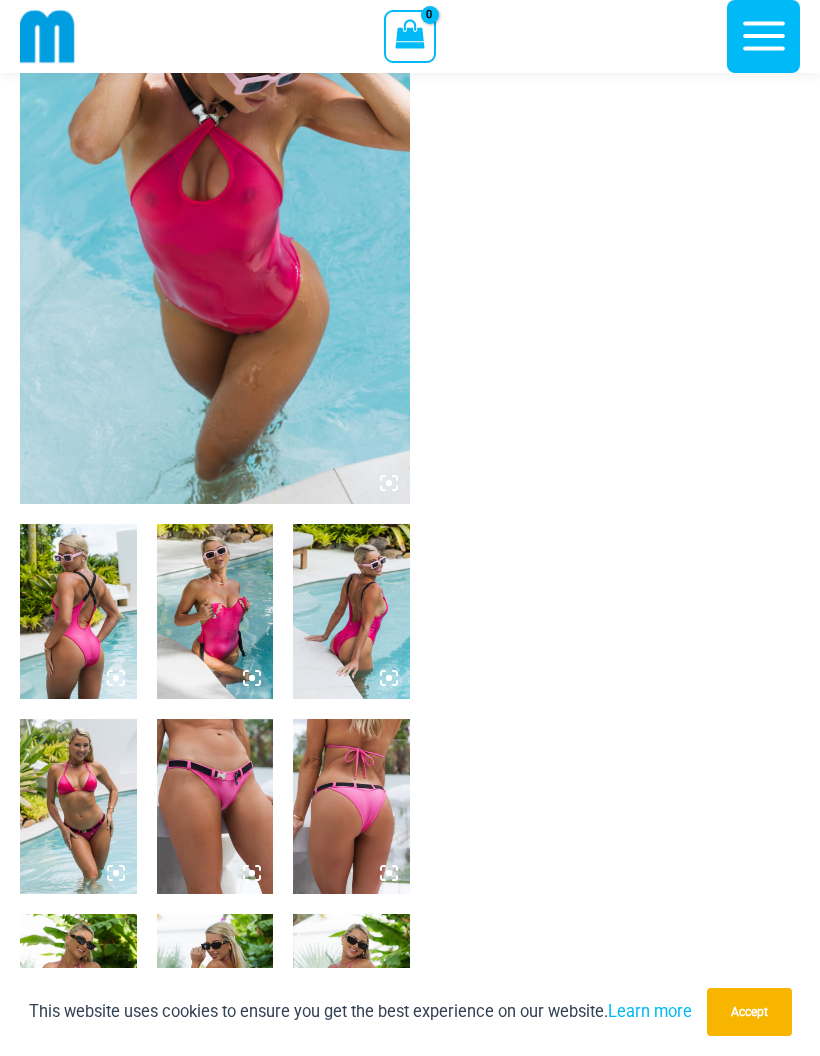 click at bounding box center (215, 211) 